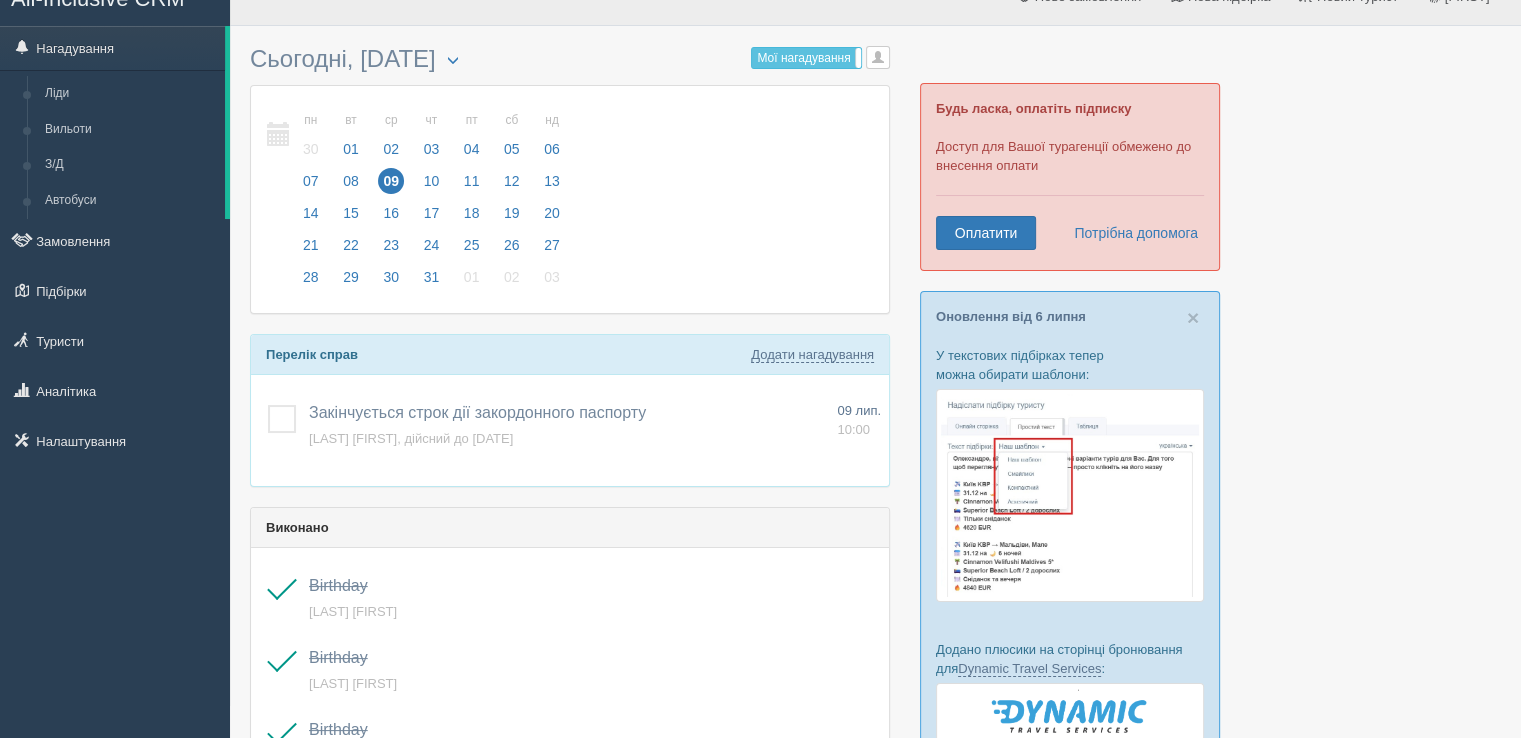 scroll, scrollTop: 0, scrollLeft: 0, axis: both 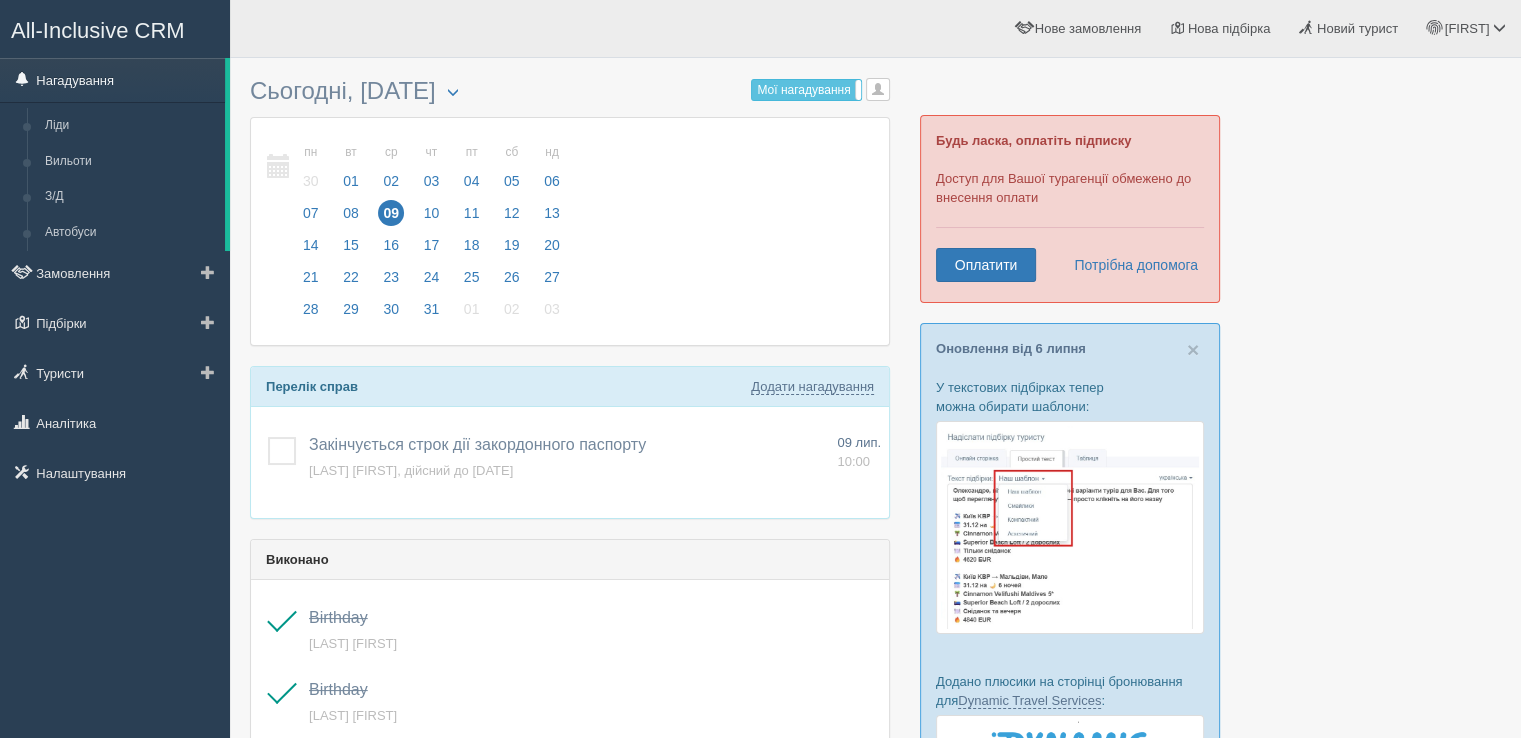 click on "Нагадування" at bounding box center (112, 80) 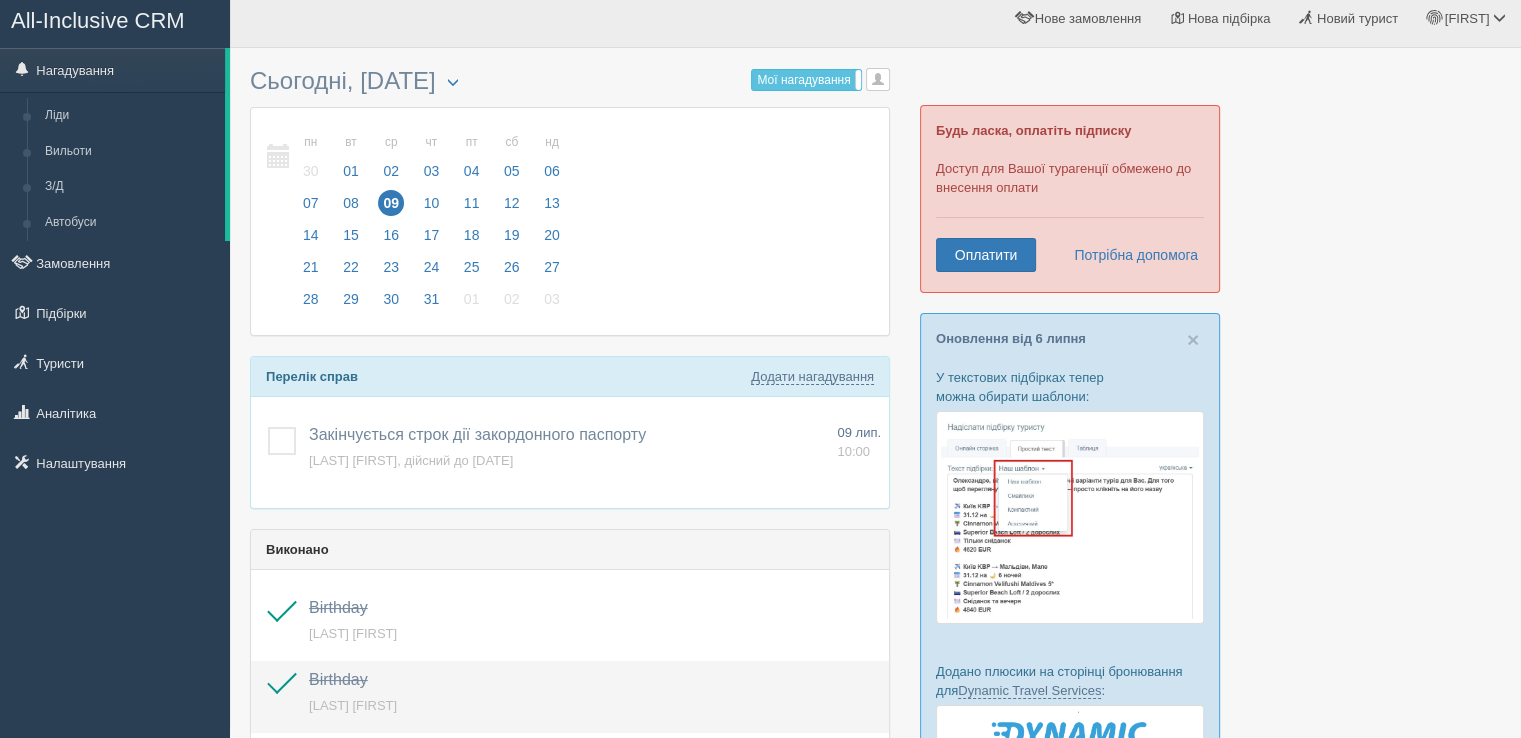 scroll, scrollTop: 0, scrollLeft: 0, axis: both 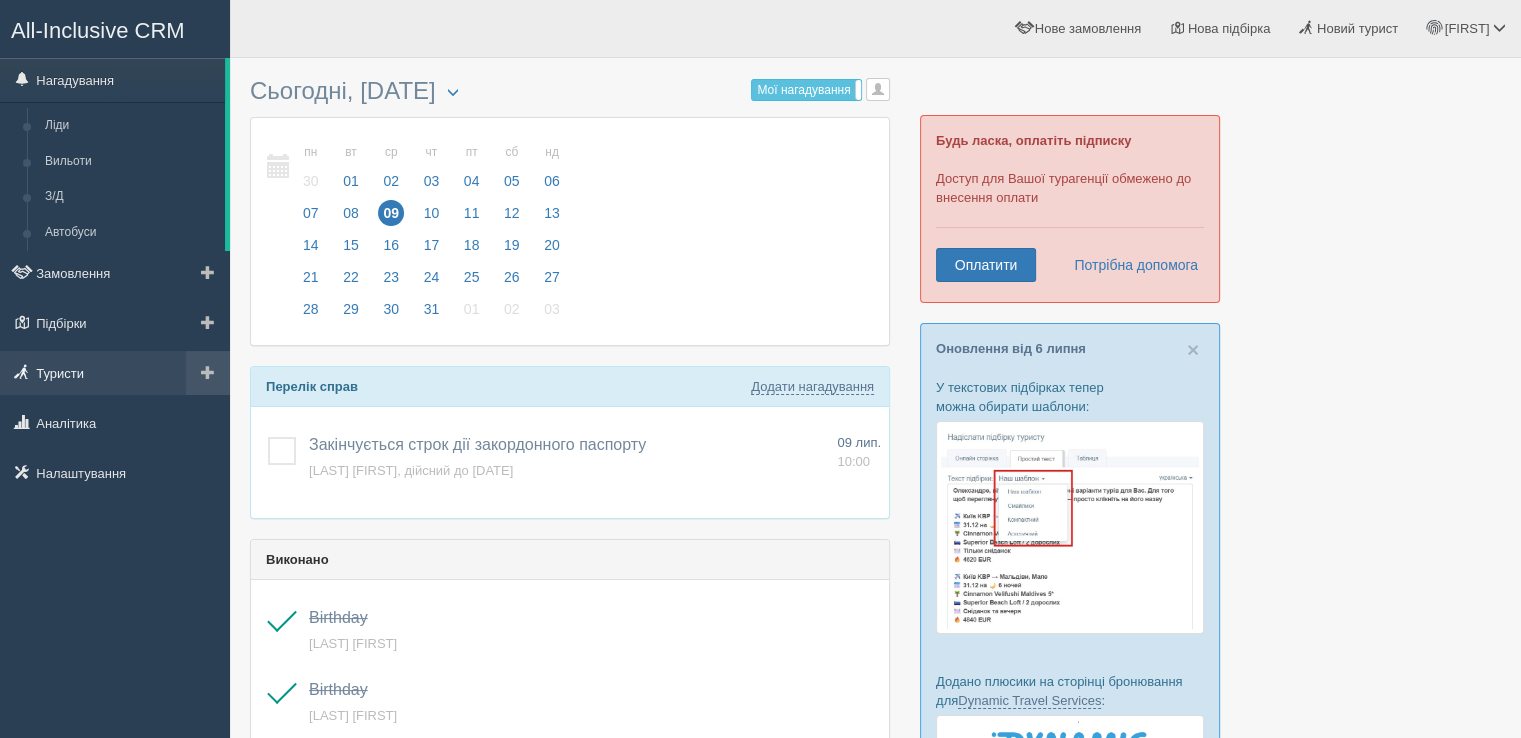 click on "Туристи" at bounding box center (115, 373) 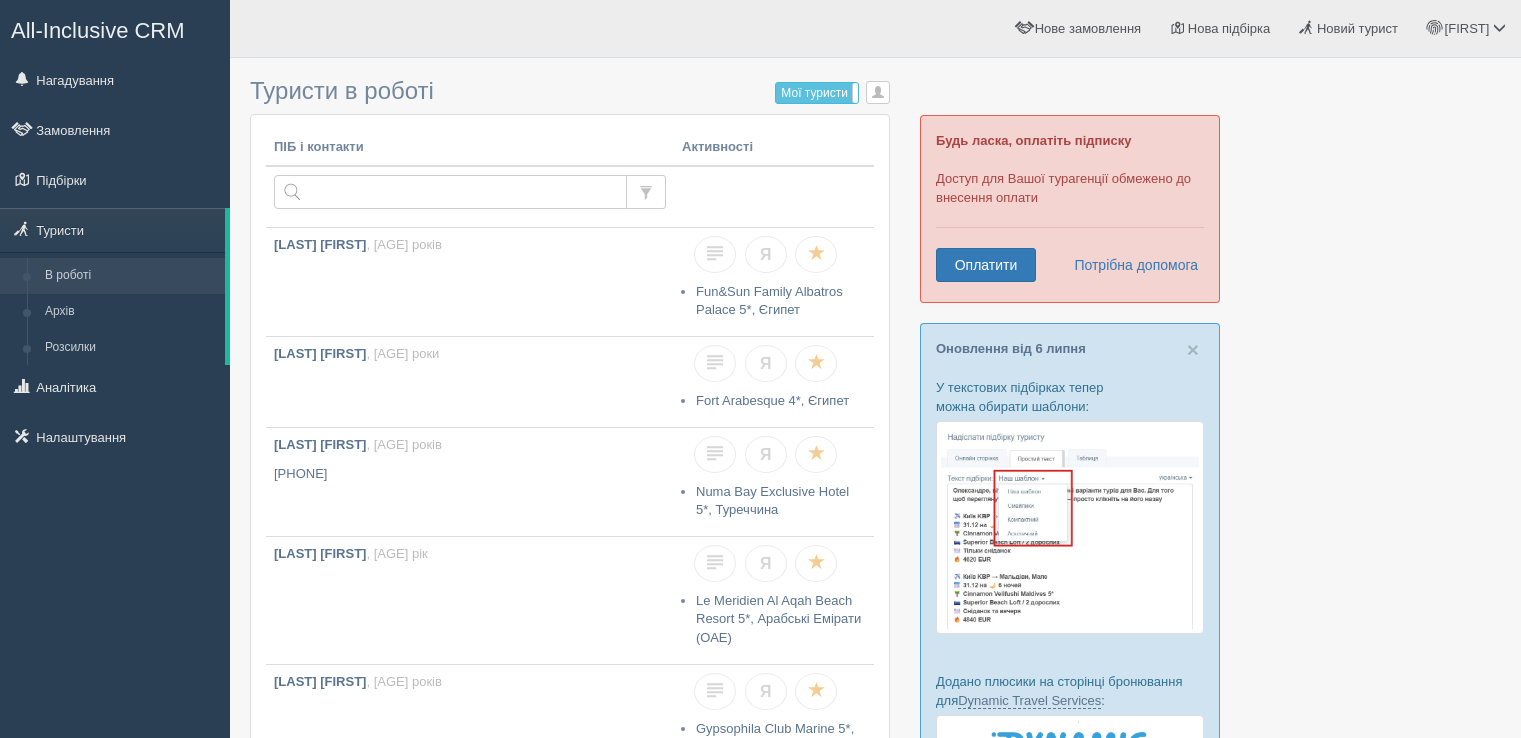 scroll, scrollTop: 0, scrollLeft: 0, axis: both 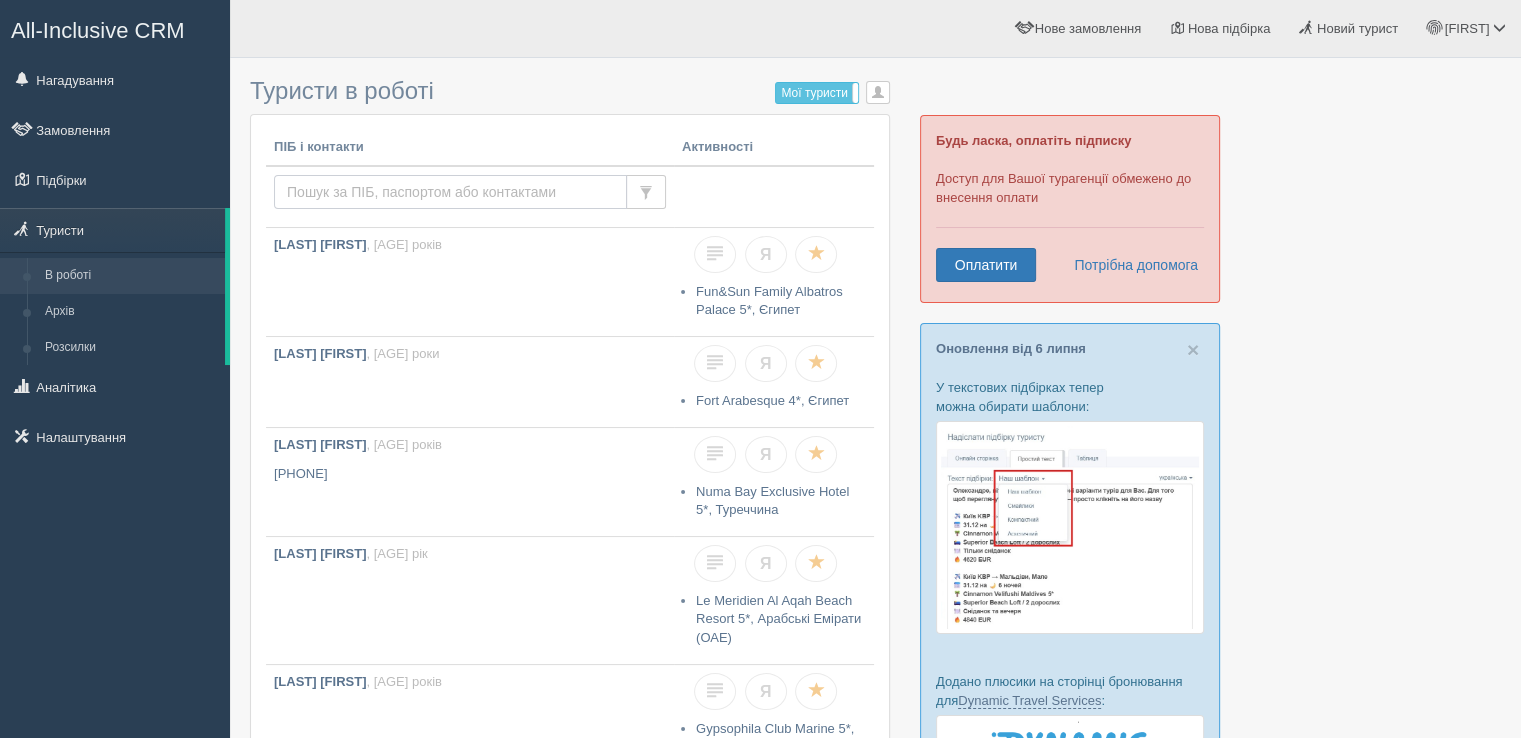 click at bounding box center [450, 192] 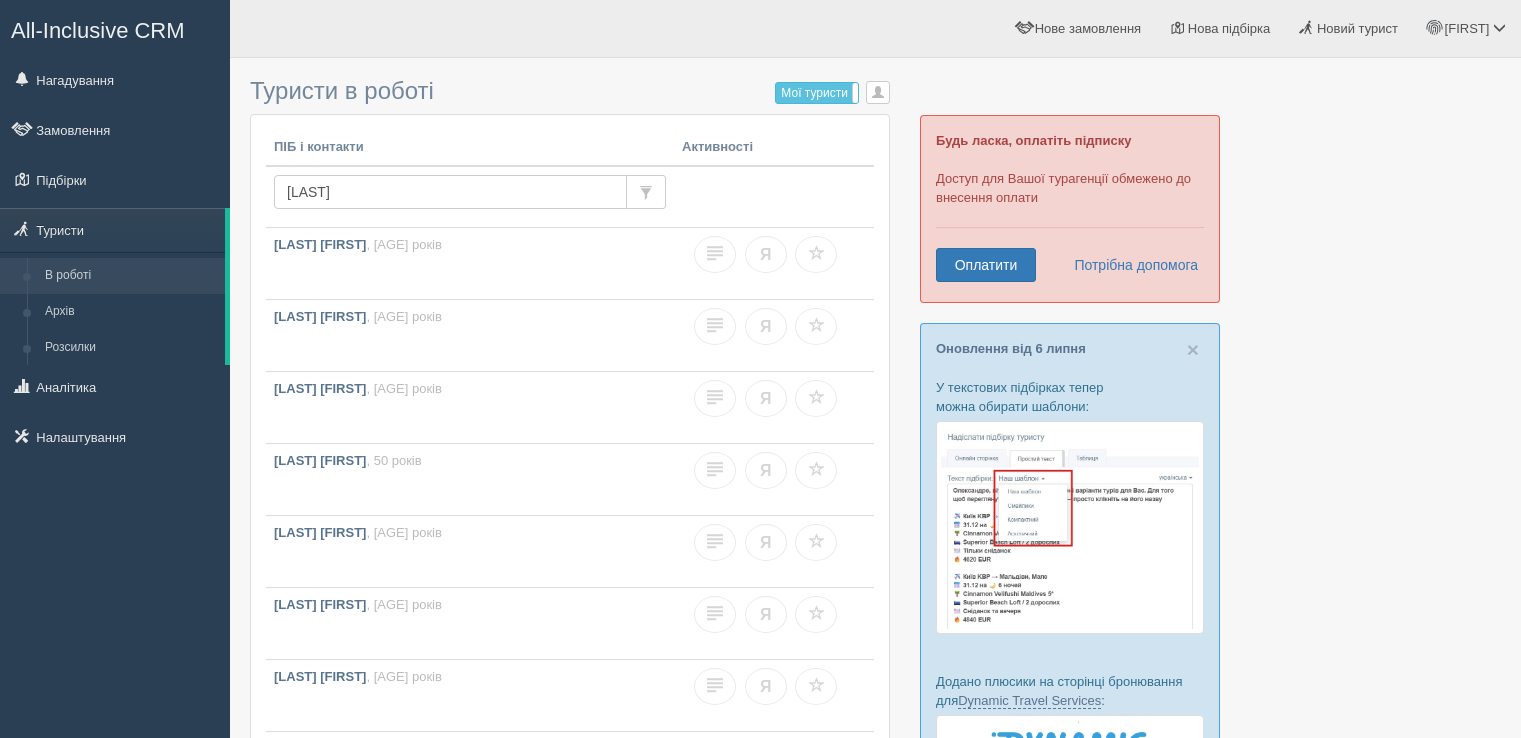 scroll, scrollTop: 0, scrollLeft: 0, axis: both 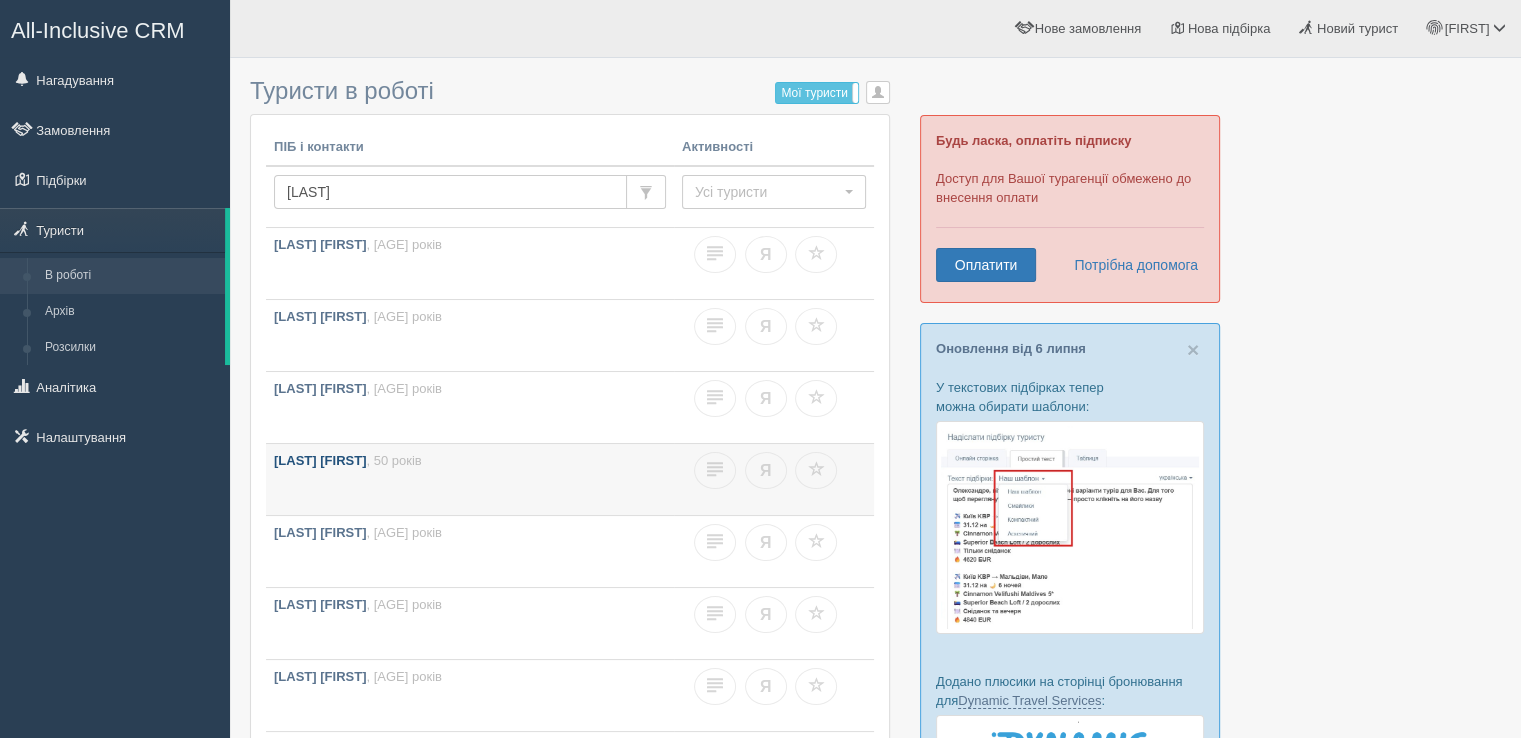 click on "BOIKO OKSANA ,
50 років" at bounding box center [470, 479] 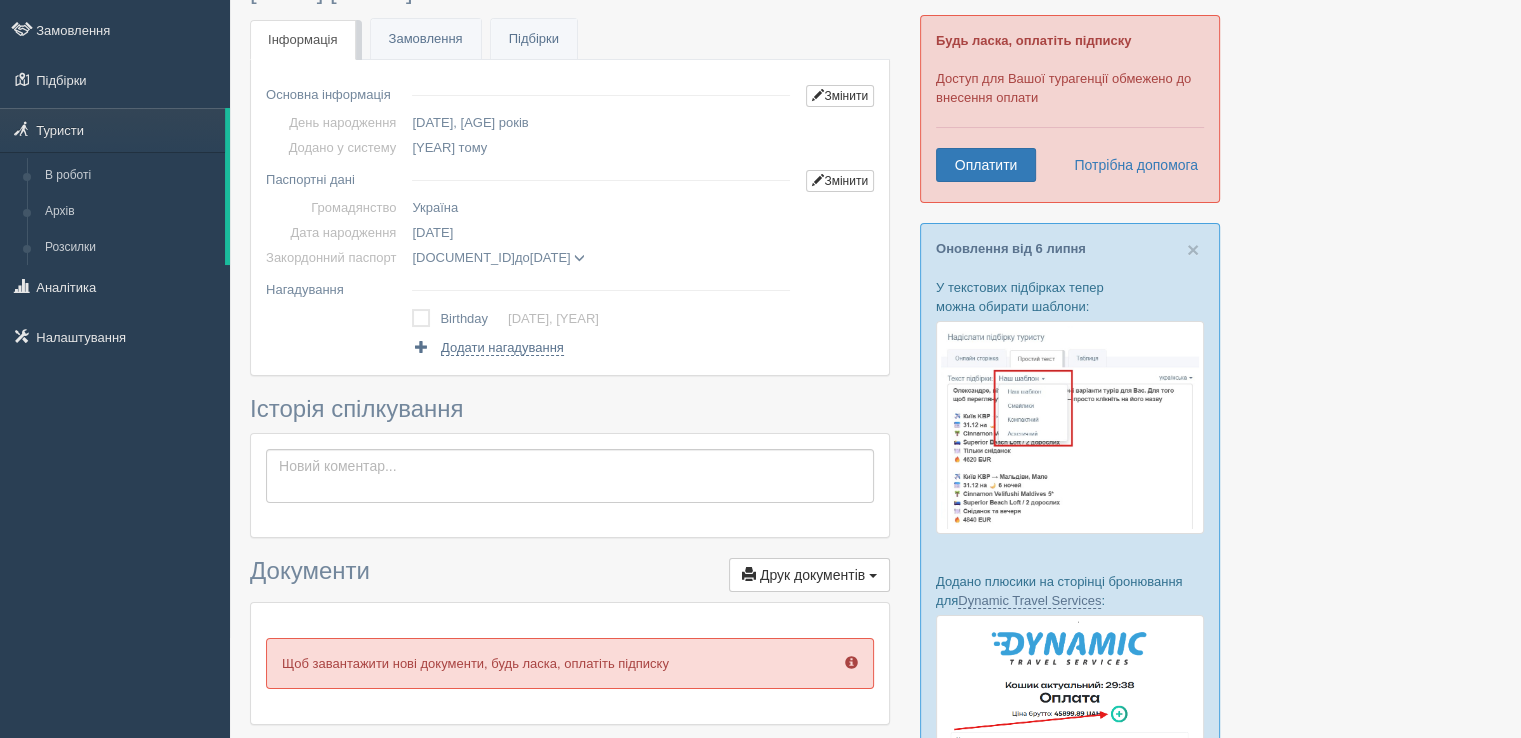 scroll, scrollTop: 100, scrollLeft: 0, axis: vertical 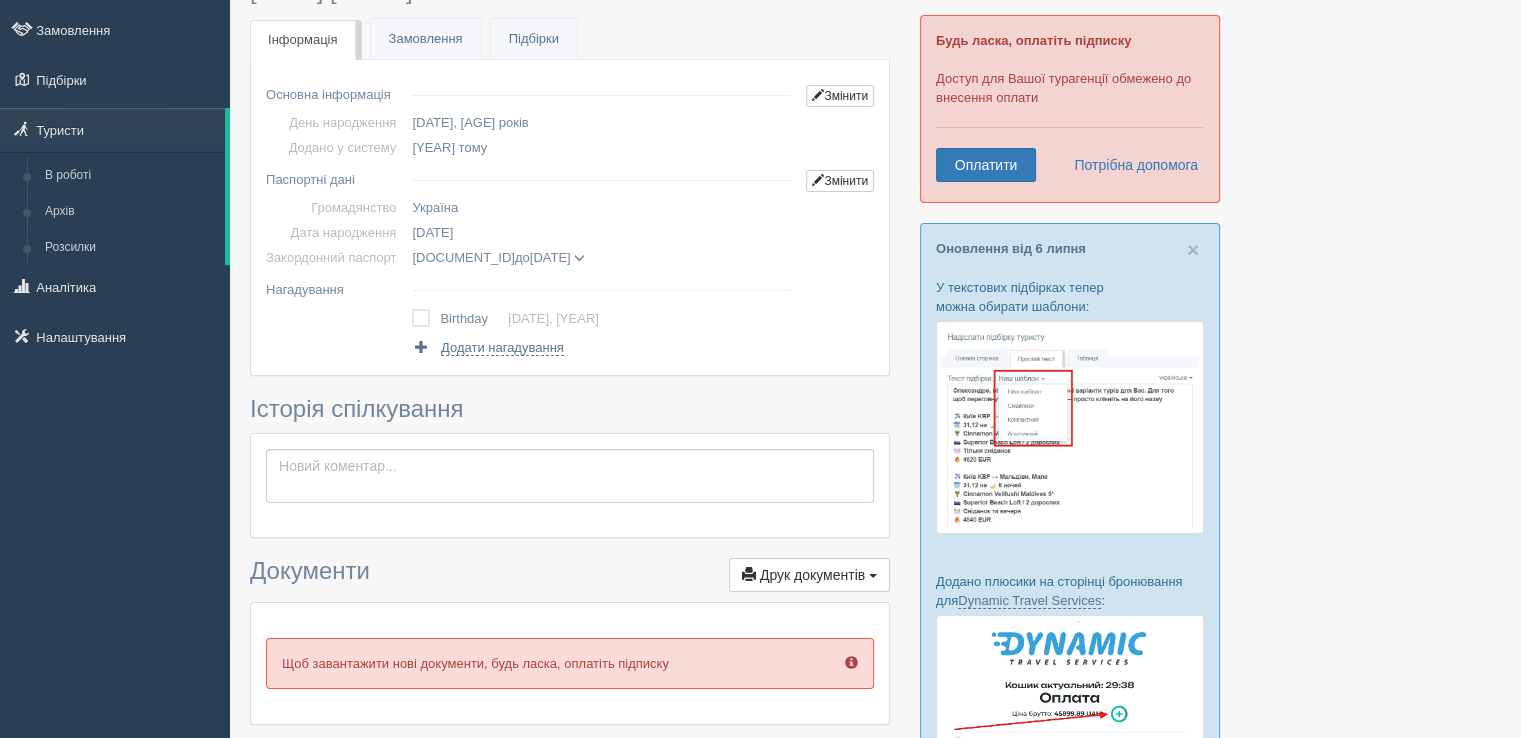 click on "[DATE]" at bounding box center (550, 257) 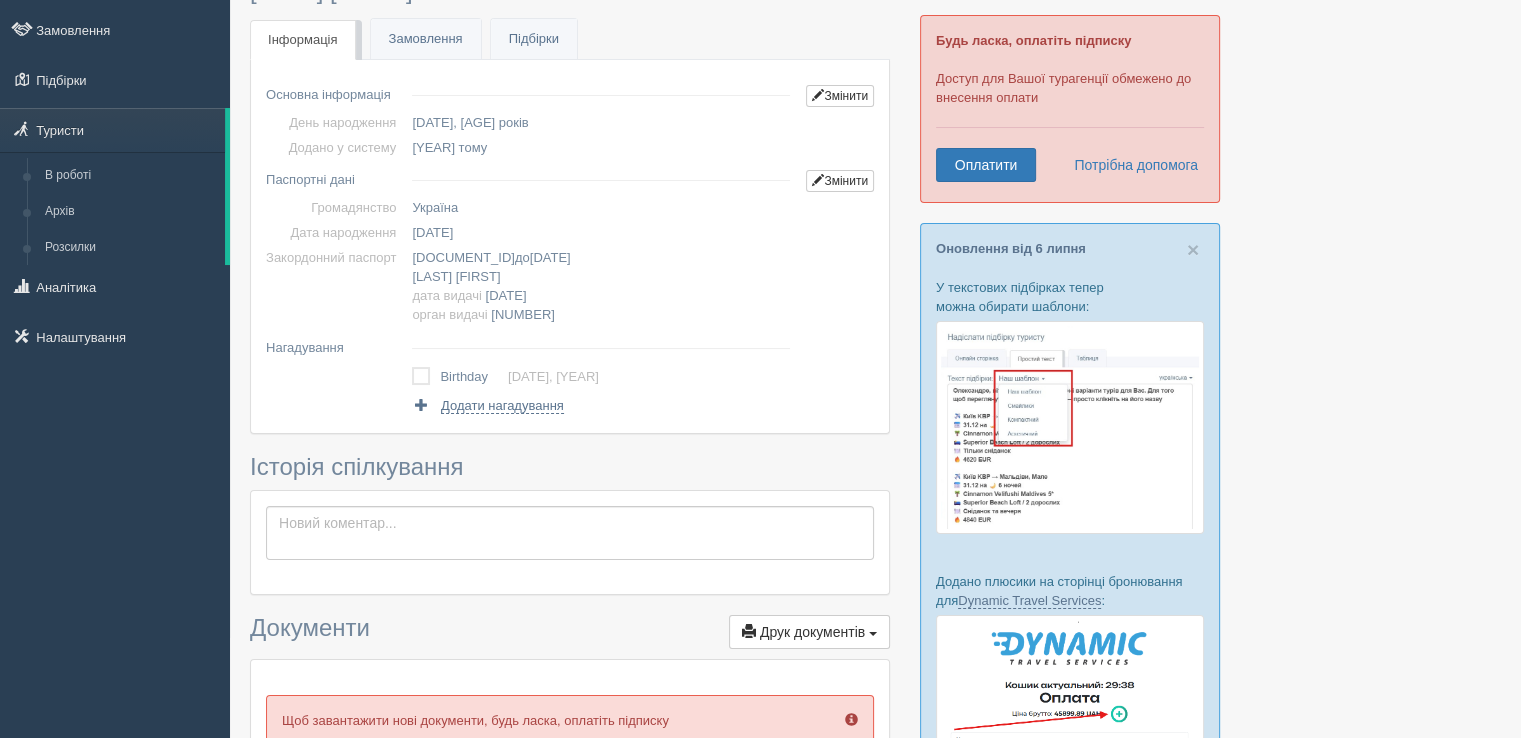 click on "[DOCUMENT_ID] до [DATE] [LAST] [FIRST] дата видачі [DATE] орган видачі [NUMBER]" at bounding box center (601, 122) 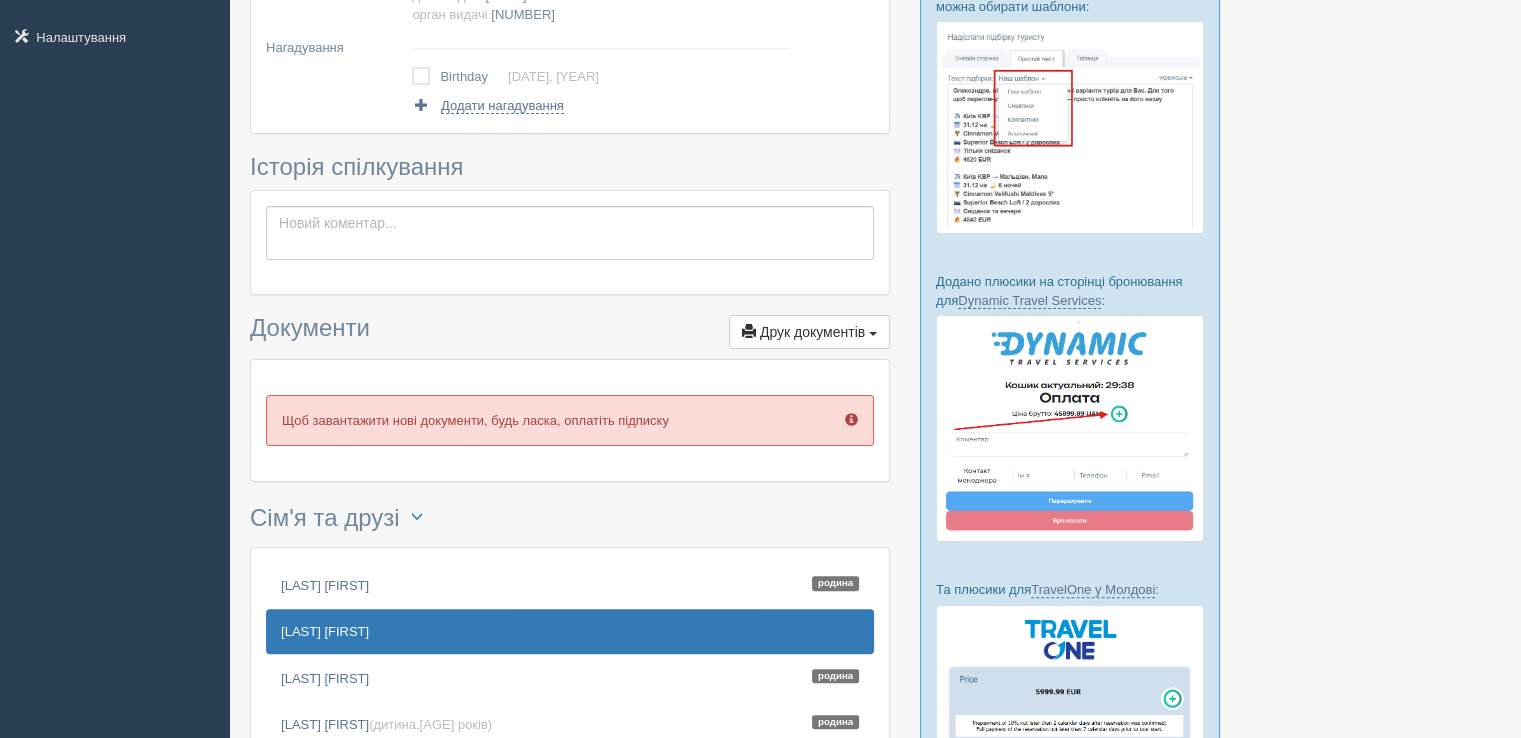 scroll, scrollTop: 600, scrollLeft: 0, axis: vertical 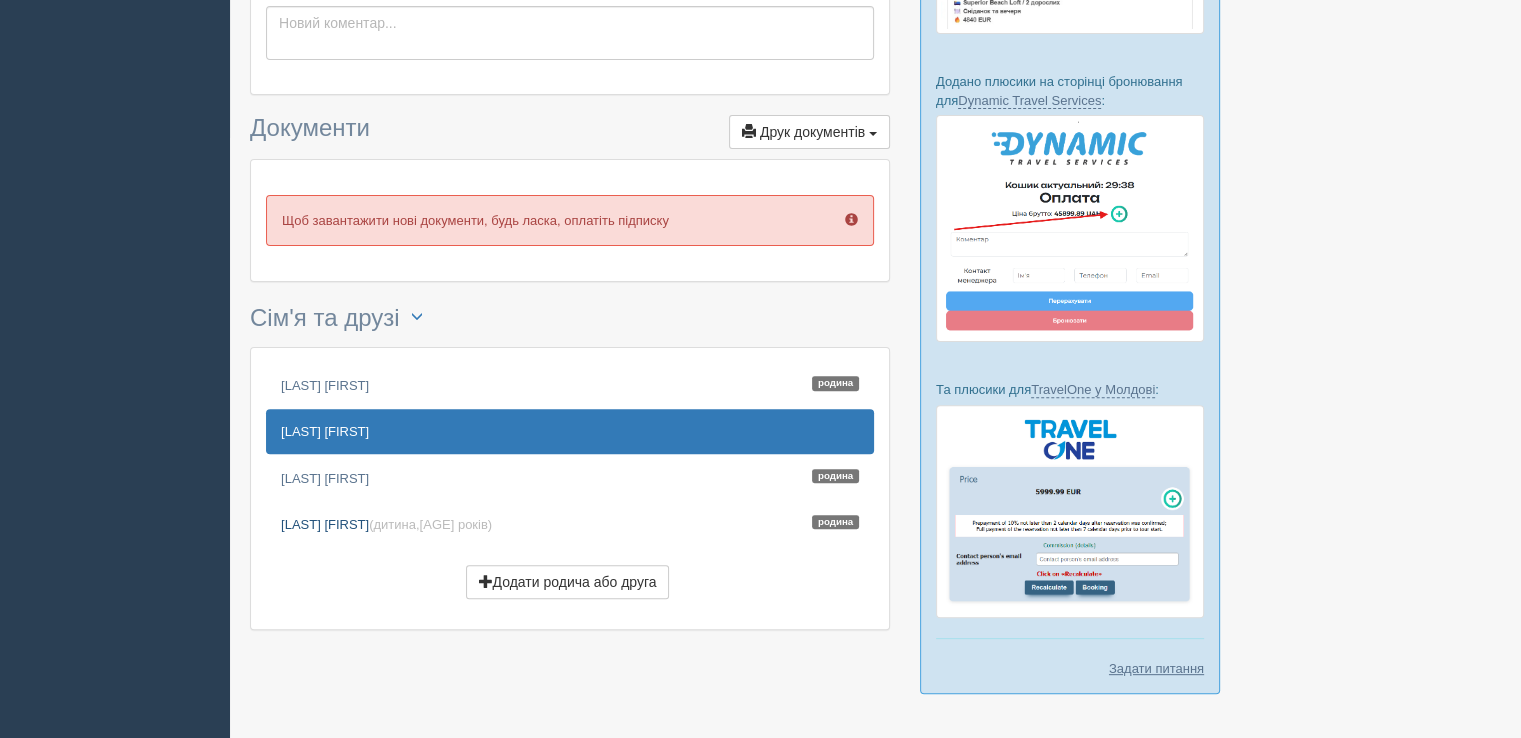 click on "[LAST] [FIRST] (дитина, [AGE] років) Родина" at bounding box center [570, 524] 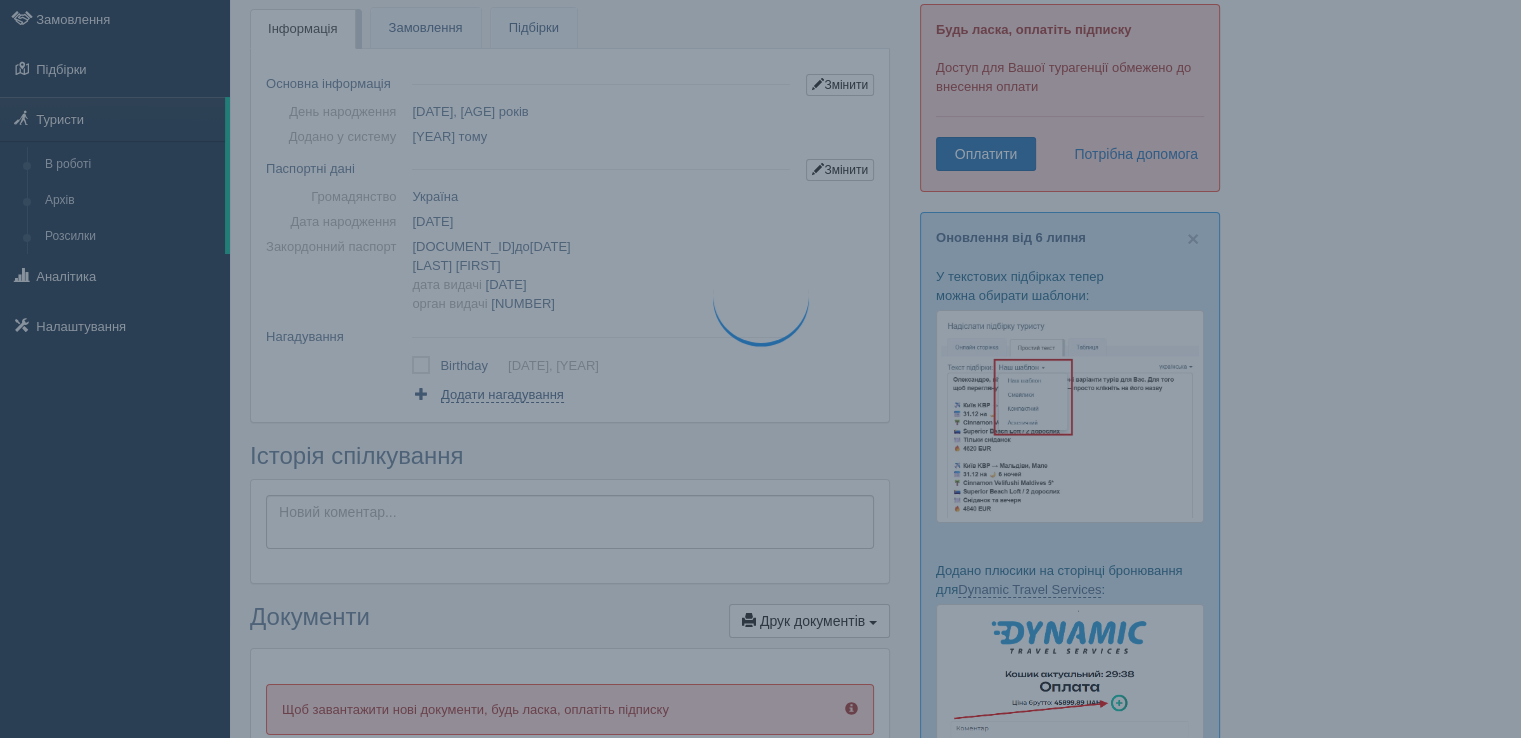 scroll, scrollTop: 0, scrollLeft: 0, axis: both 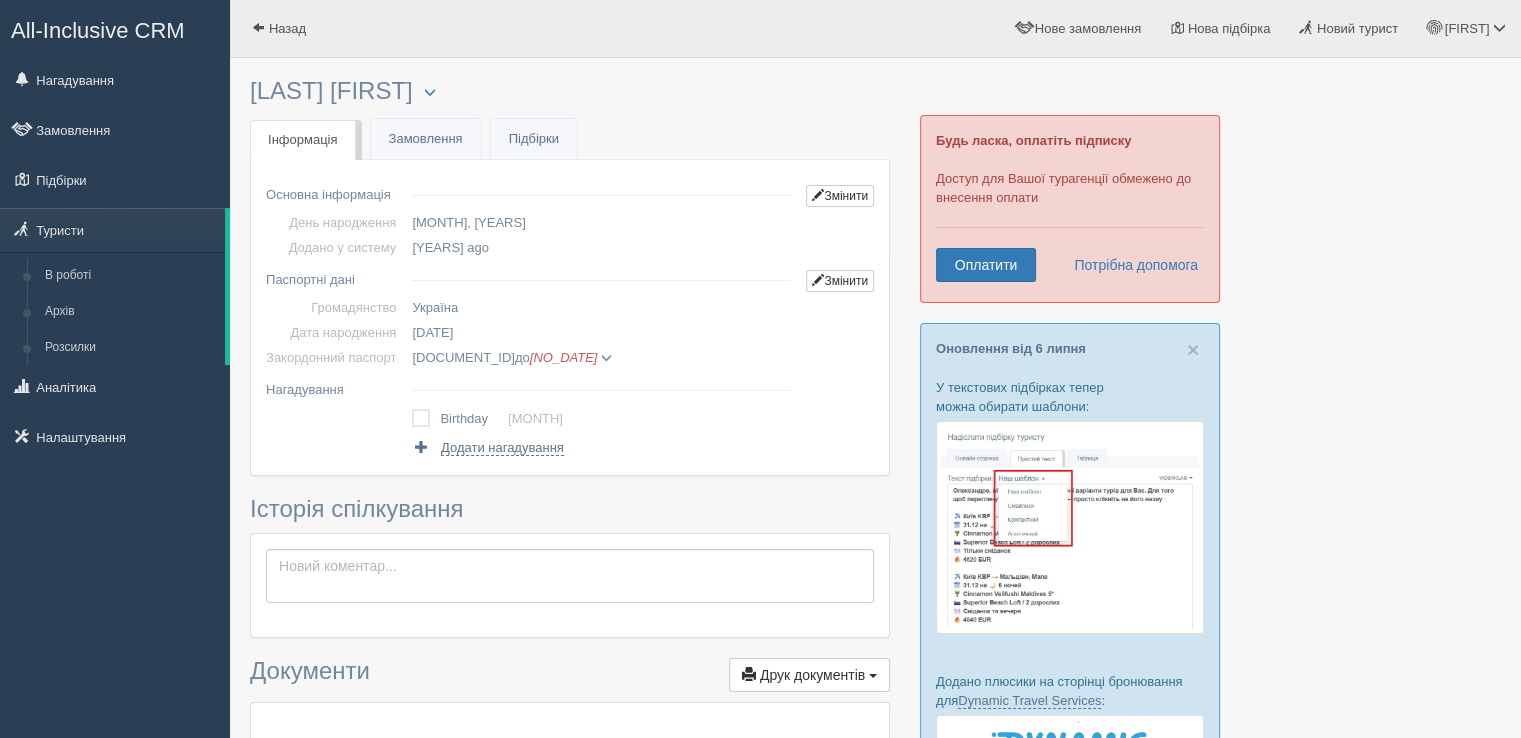 drag, startPoint x: 450, startPoint y: 223, endPoint x: 528, endPoint y: 225, distance: 78.025635 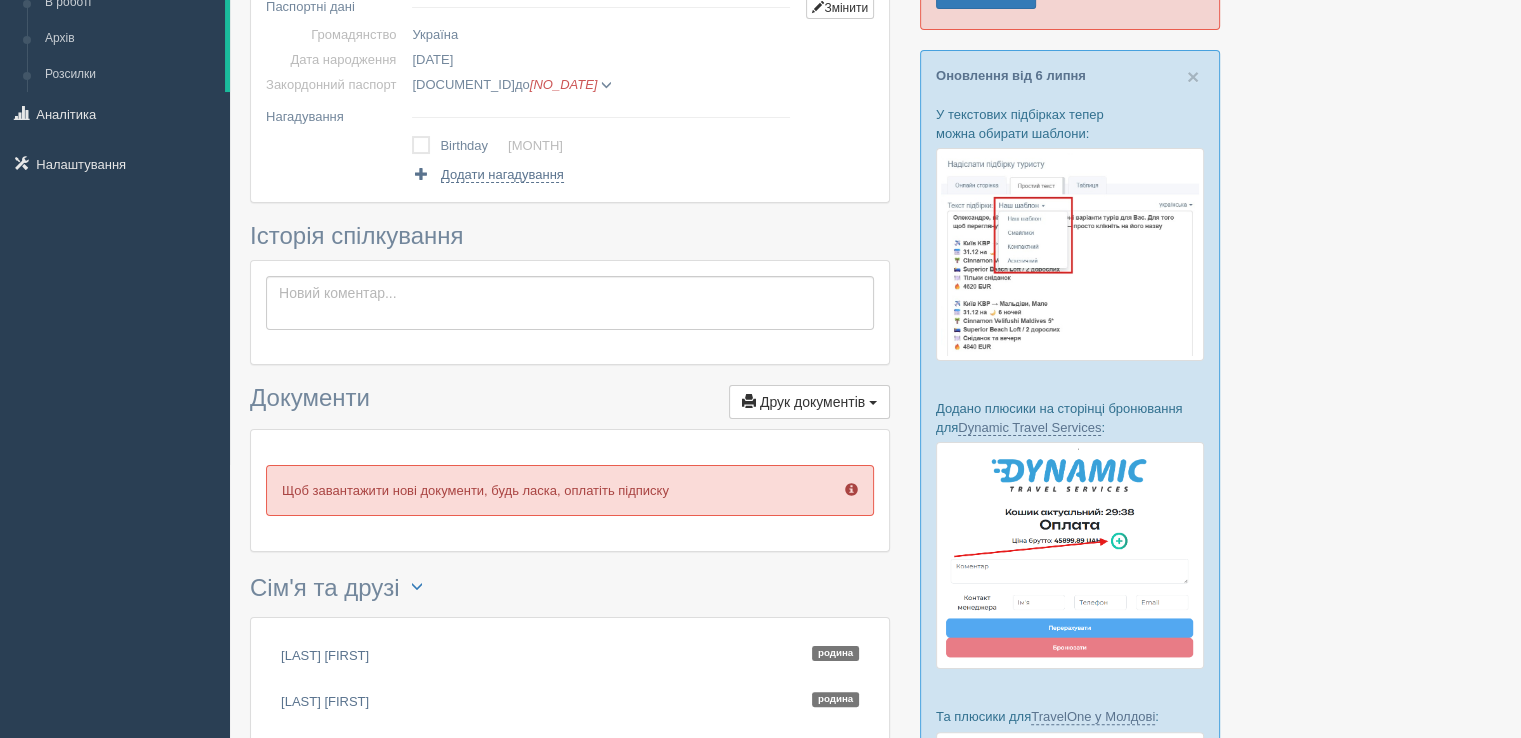scroll, scrollTop: 200, scrollLeft: 0, axis: vertical 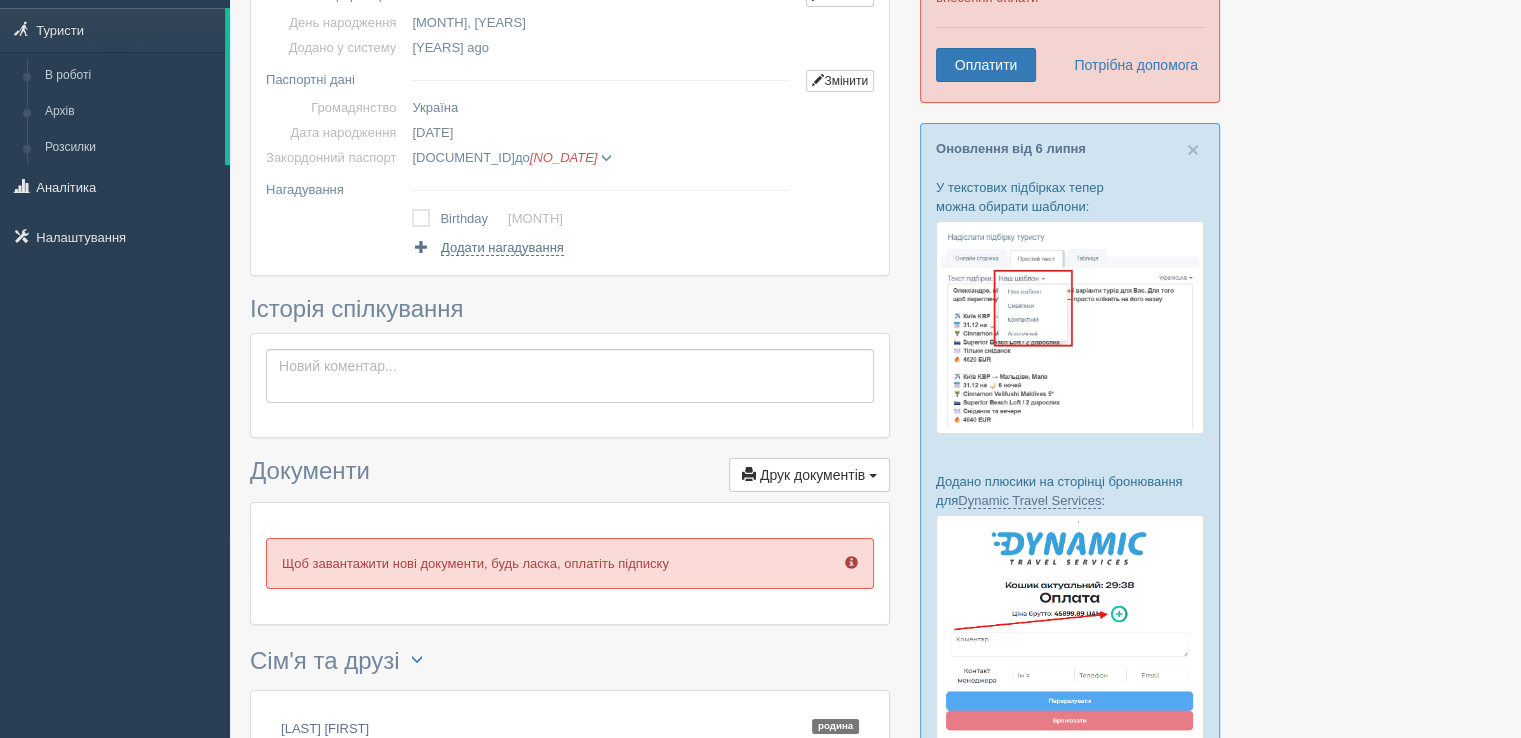 click at bounding box center (606, 158) 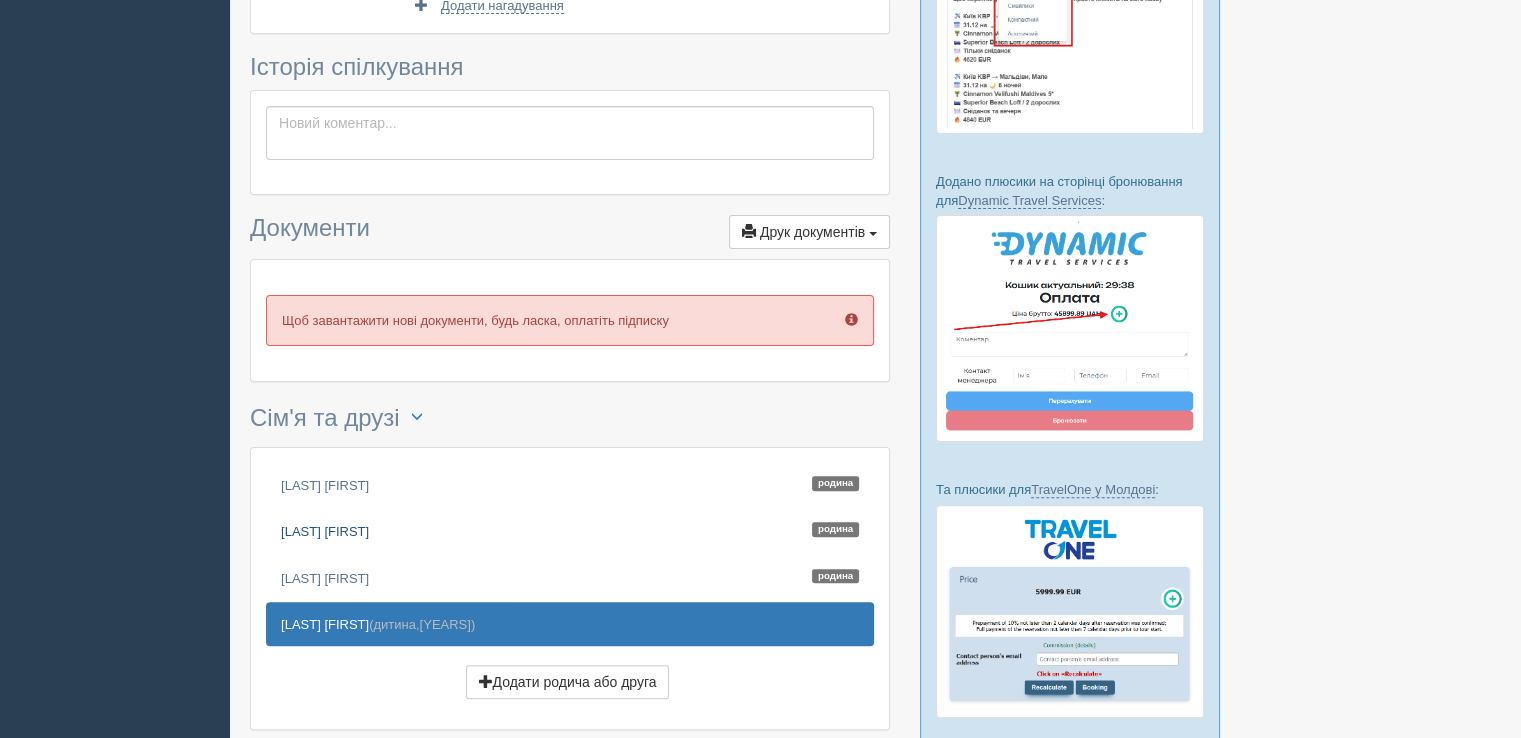 click on "BOIKO OKSANA
Родина" at bounding box center [570, 531] 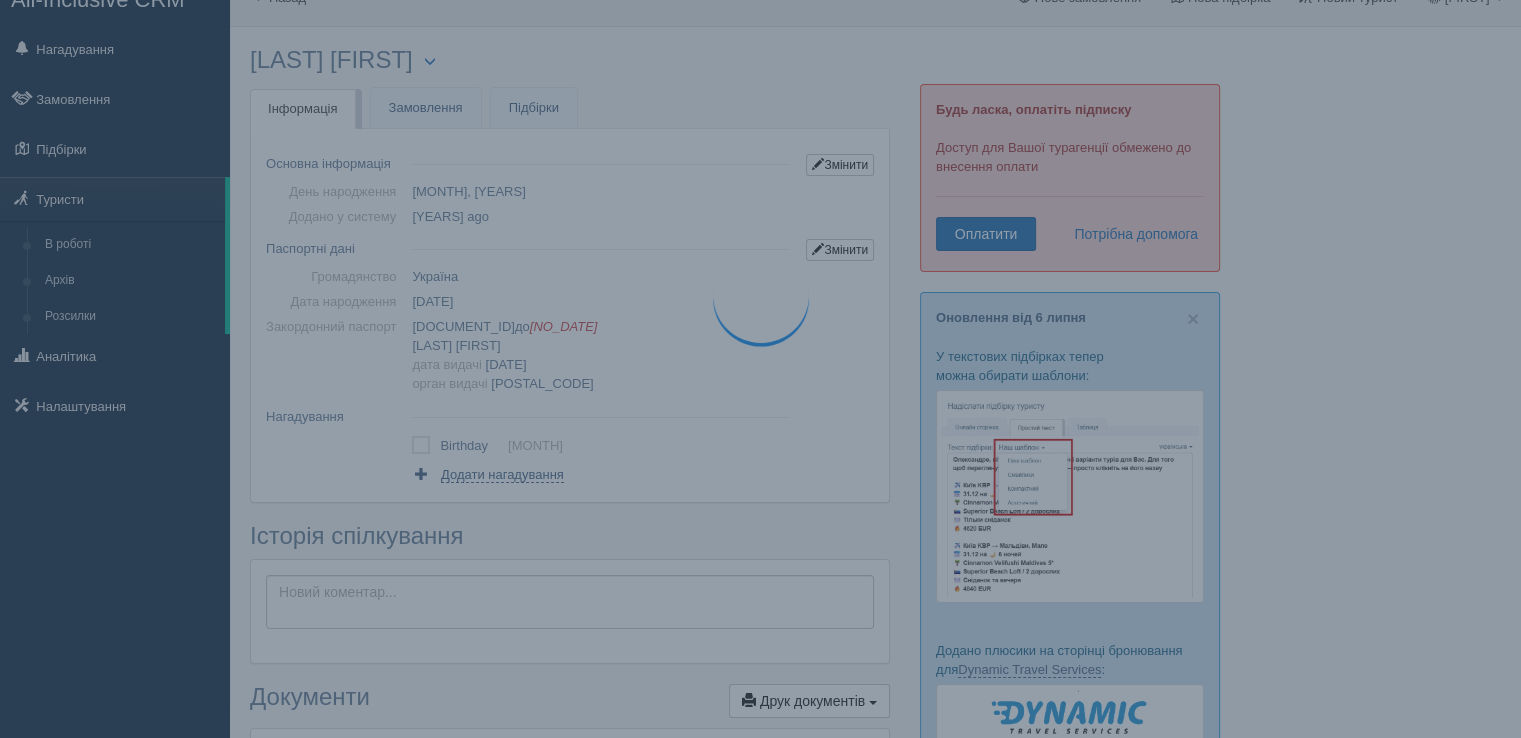 scroll, scrollTop: 0, scrollLeft: 0, axis: both 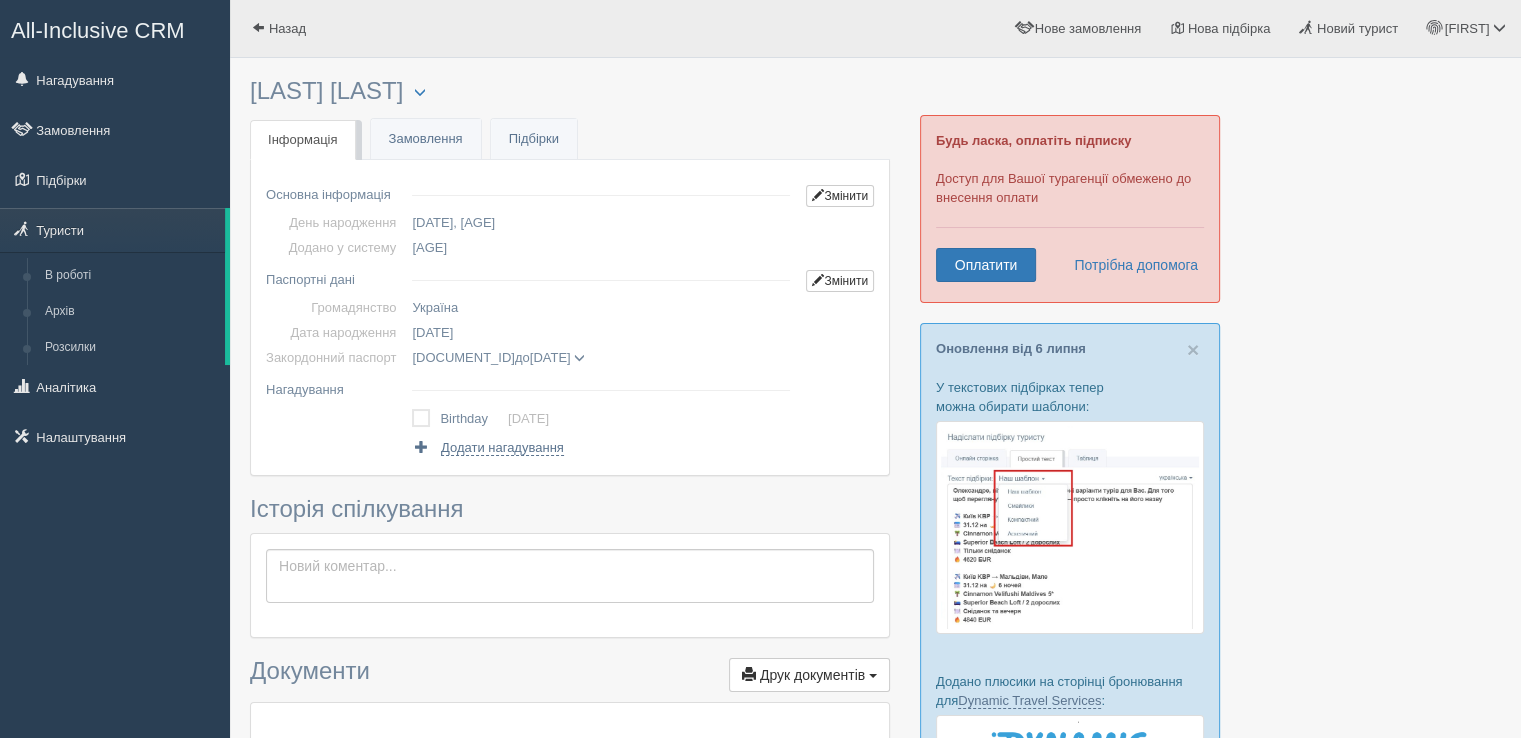 click at bounding box center (579, 358) 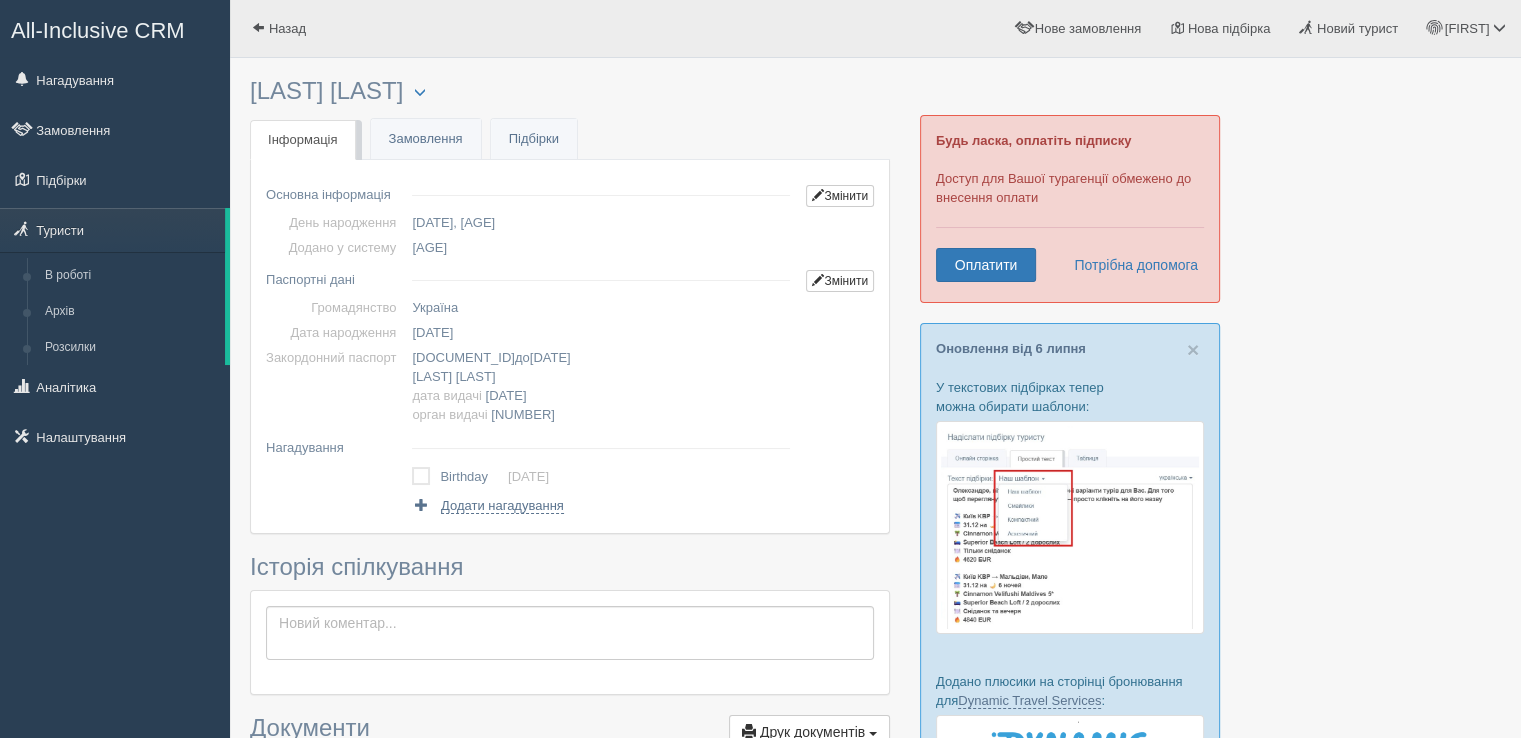 scroll, scrollTop: 500, scrollLeft: 0, axis: vertical 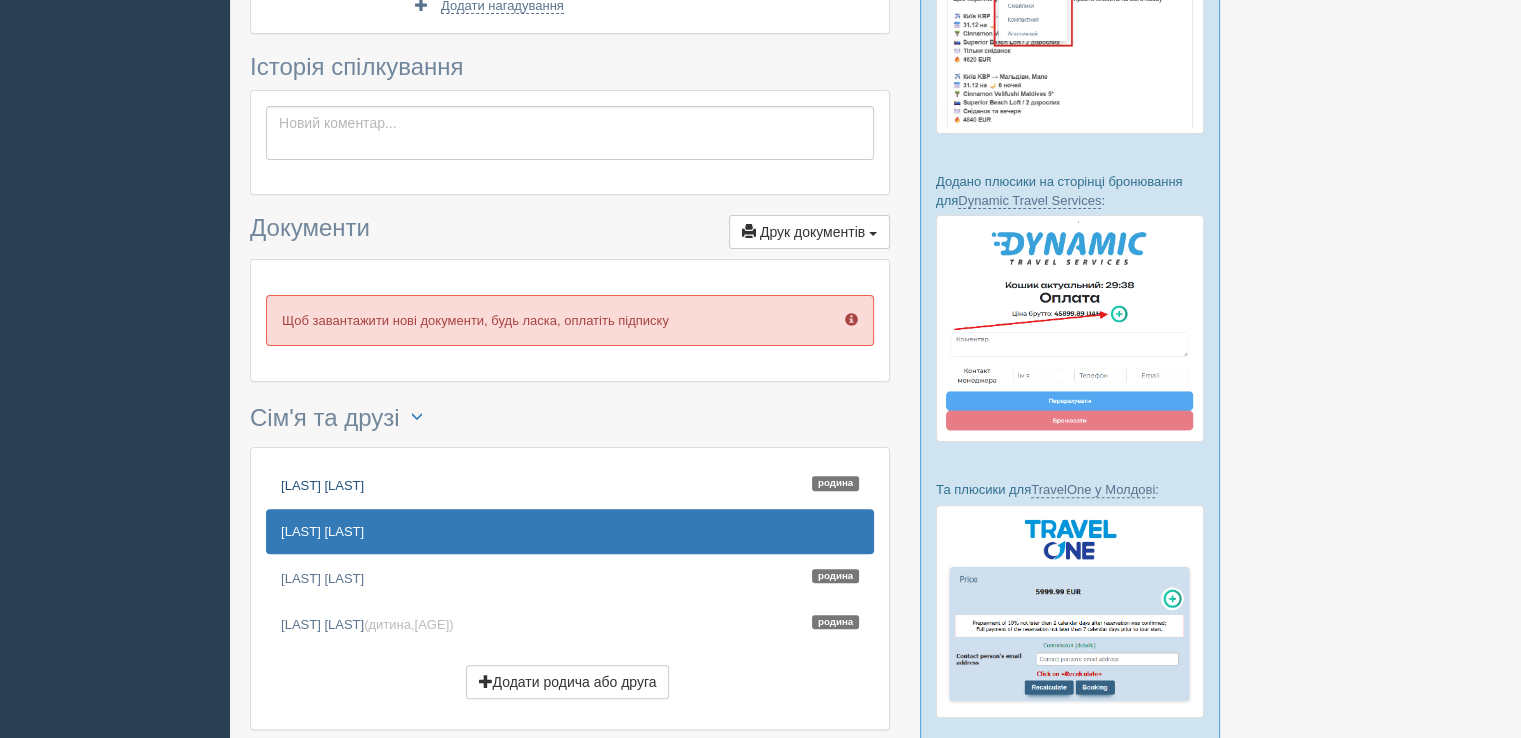 click on "BOIKO VOLODYMYR
Родина" at bounding box center (570, 485) 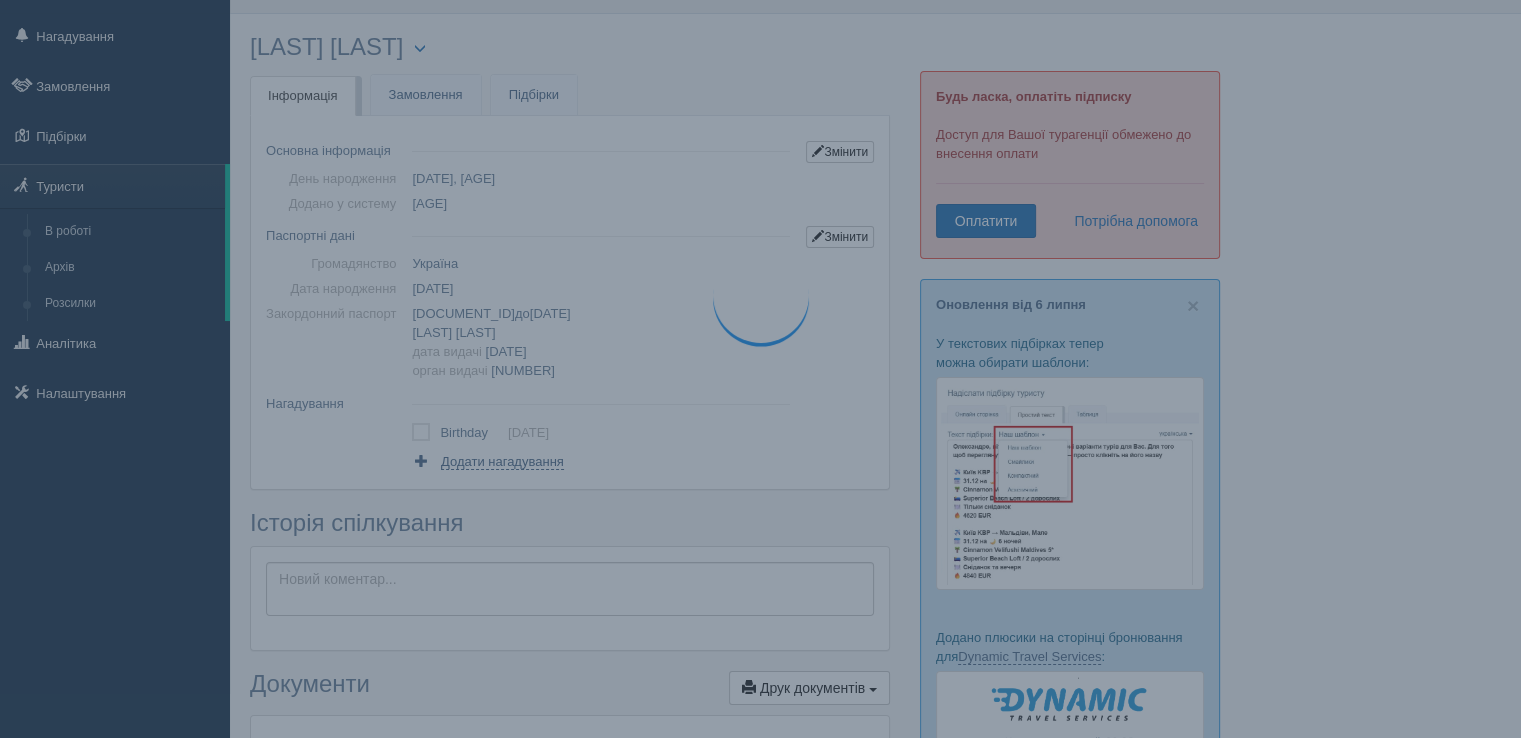 scroll, scrollTop: 0, scrollLeft: 0, axis: both 